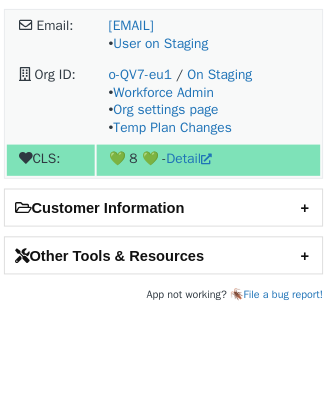 scroll, scrollTop: 0, scrollLeft: 0, axis: both 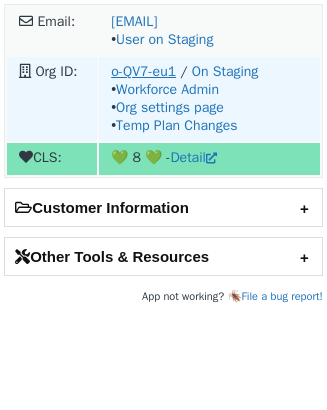 click on "o-QV7-eu1" at bounding box center [143, 71] 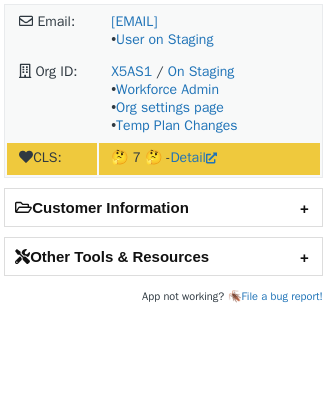 scroll, scrollTop: 0, scrollLeft: 0, axis: both 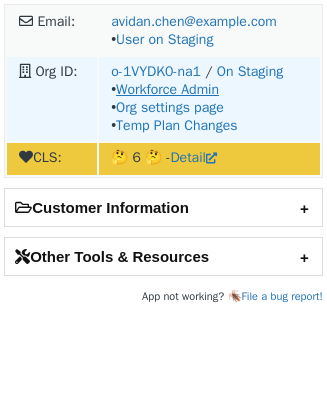 click on "Workforce Admin" at bounding box center [167, 89] 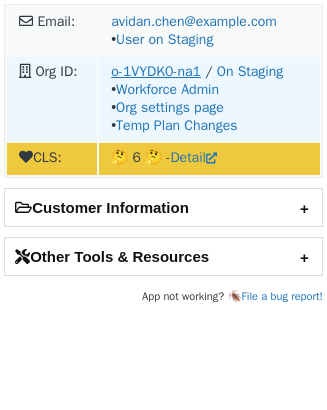 click on "o-1VYDK0-na1" at bounding box center (156, 71) 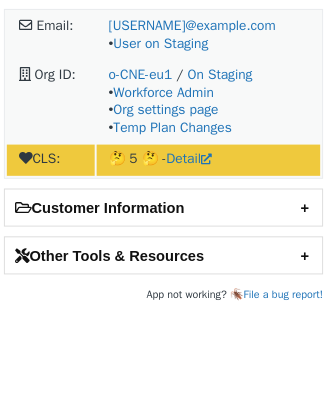 scroll, scrollTop: 0, scrollLeft: 0, axis: both 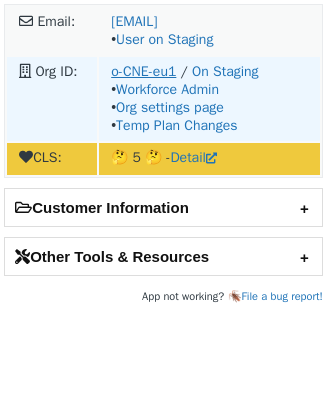 click on "o-CNE-eu1" at bounding box center (143, 71) 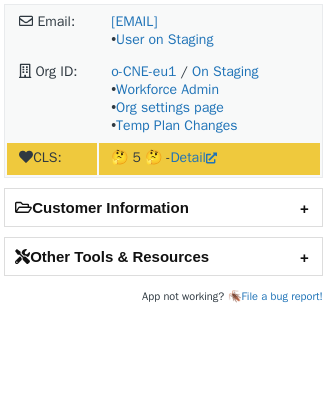 scroll, scrollTop: 0, scrollLeft: 0, axis: both 